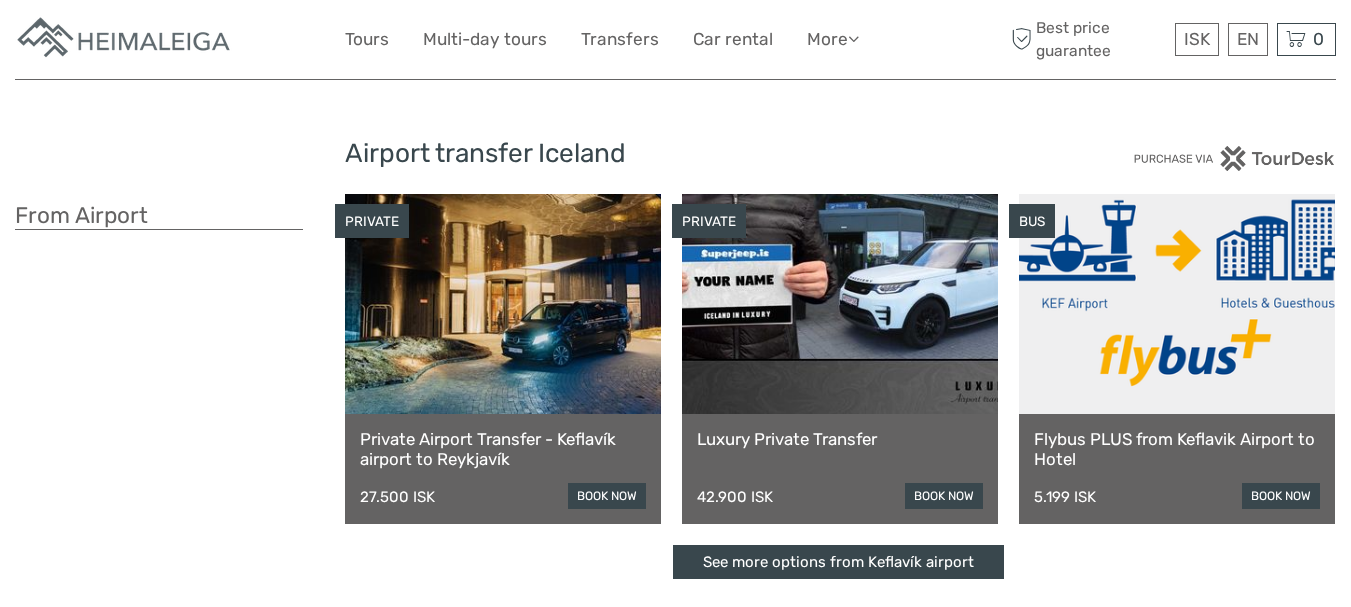 scroll, scrollTop: 0, scrollLeft: 0, axis: both 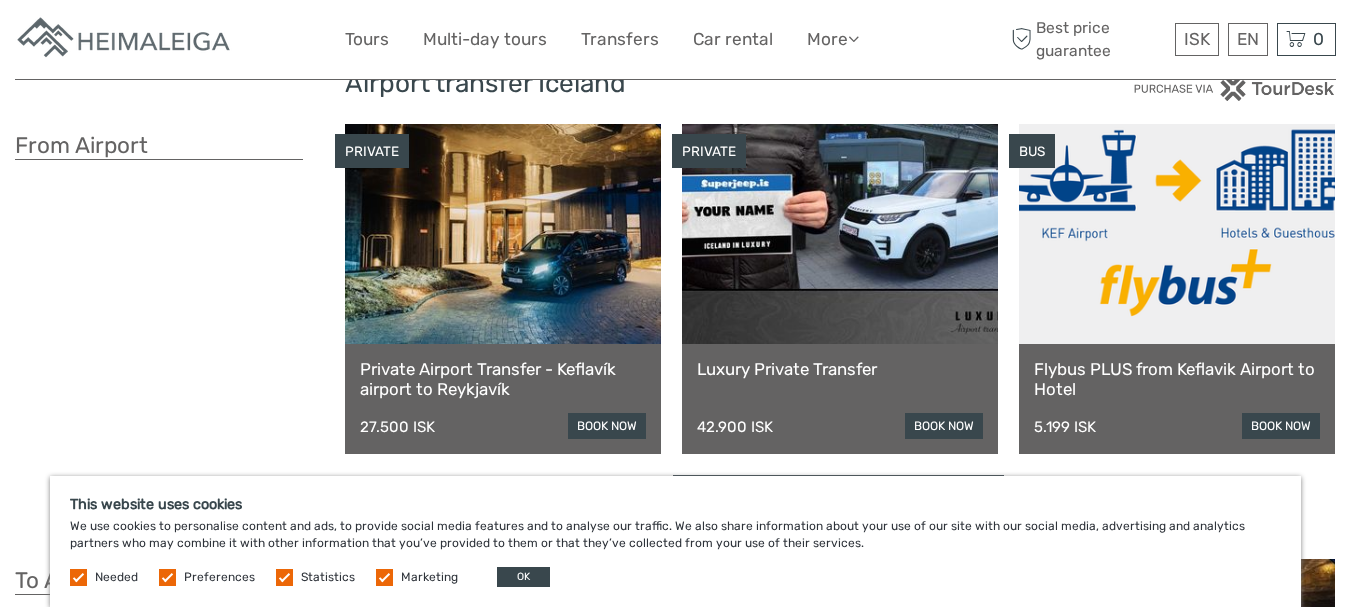 drag, startPoint x: 1357, startPoint y: 146, endPoint x: 1279, endPoint y: 171, distance: 81.908485 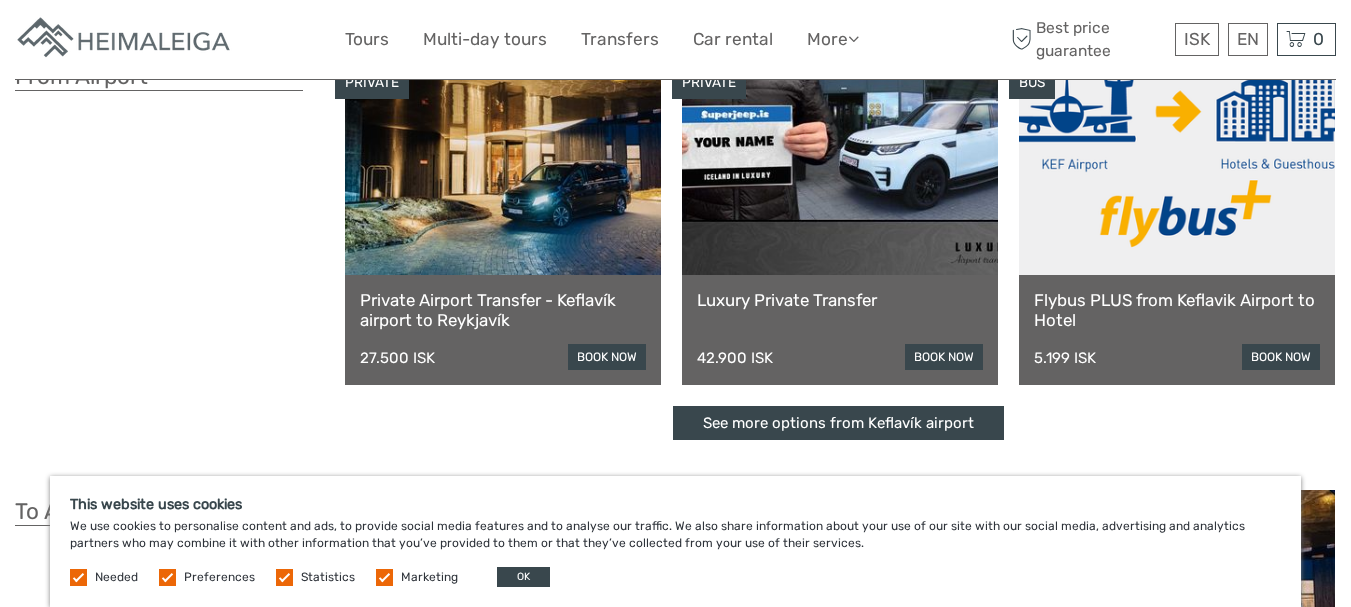 scroll, scrollTop: 270, scrollLeft: 0, axis: vertical 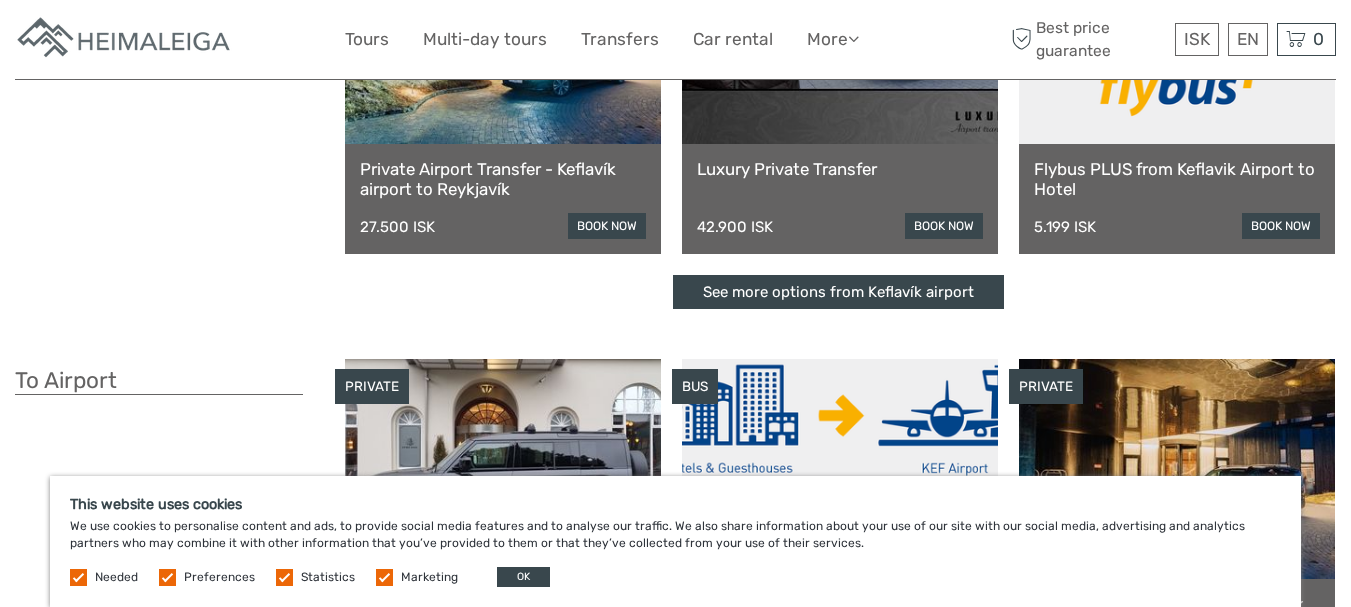 click at bounding box center (167, 577) 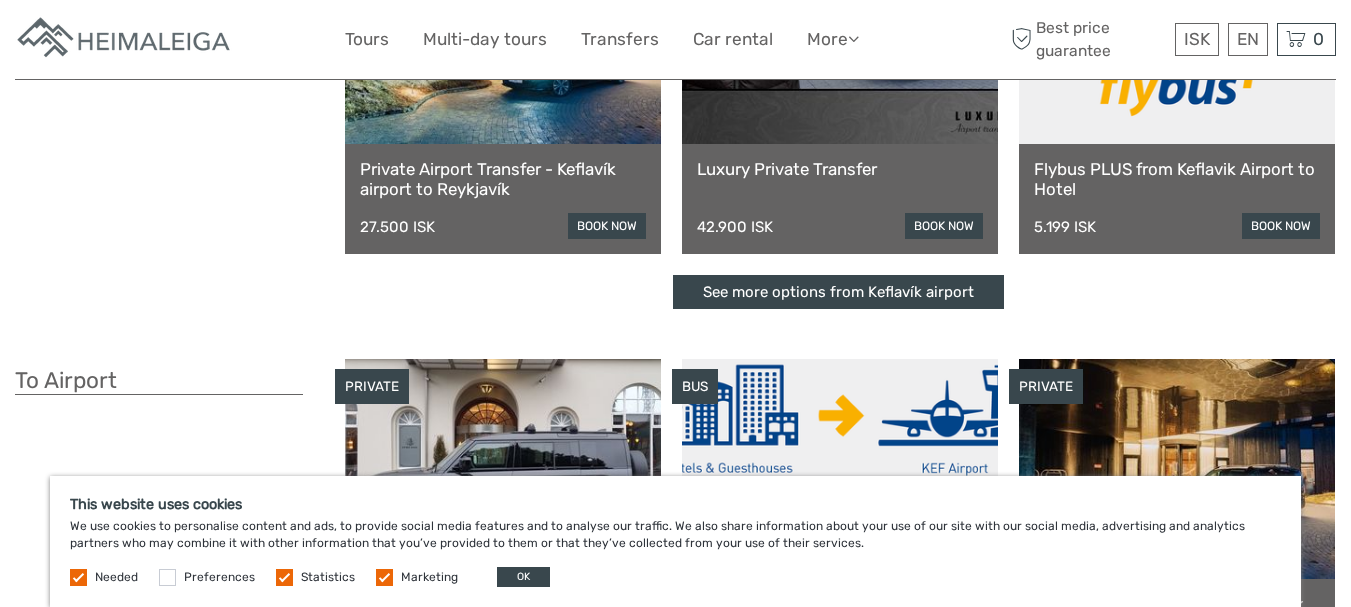 click at bounding box center (284, 577) 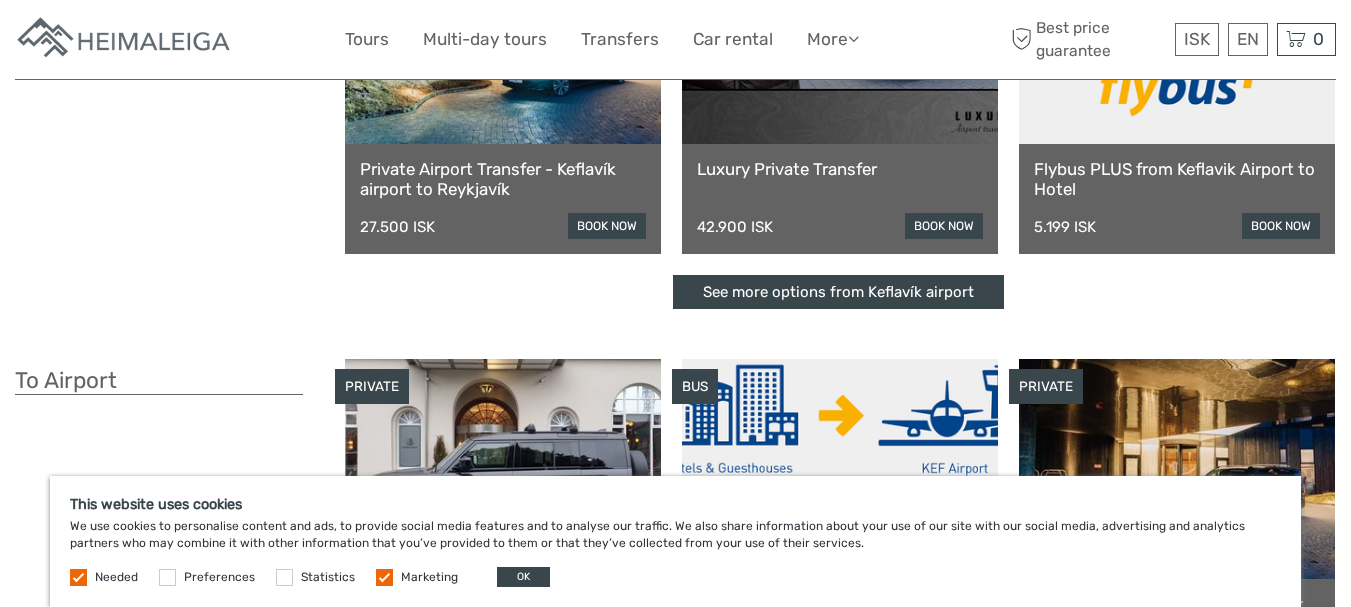 click at bounding box center (384, 577) 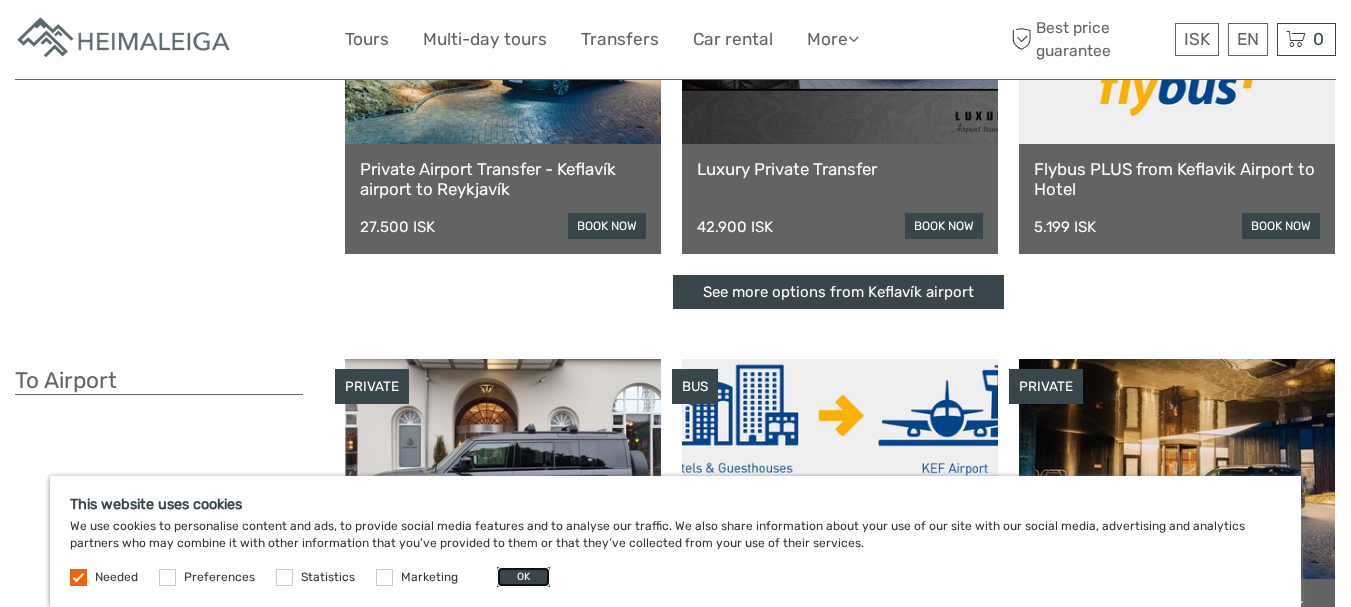 click on "OK" at bounding box center (523, 577) 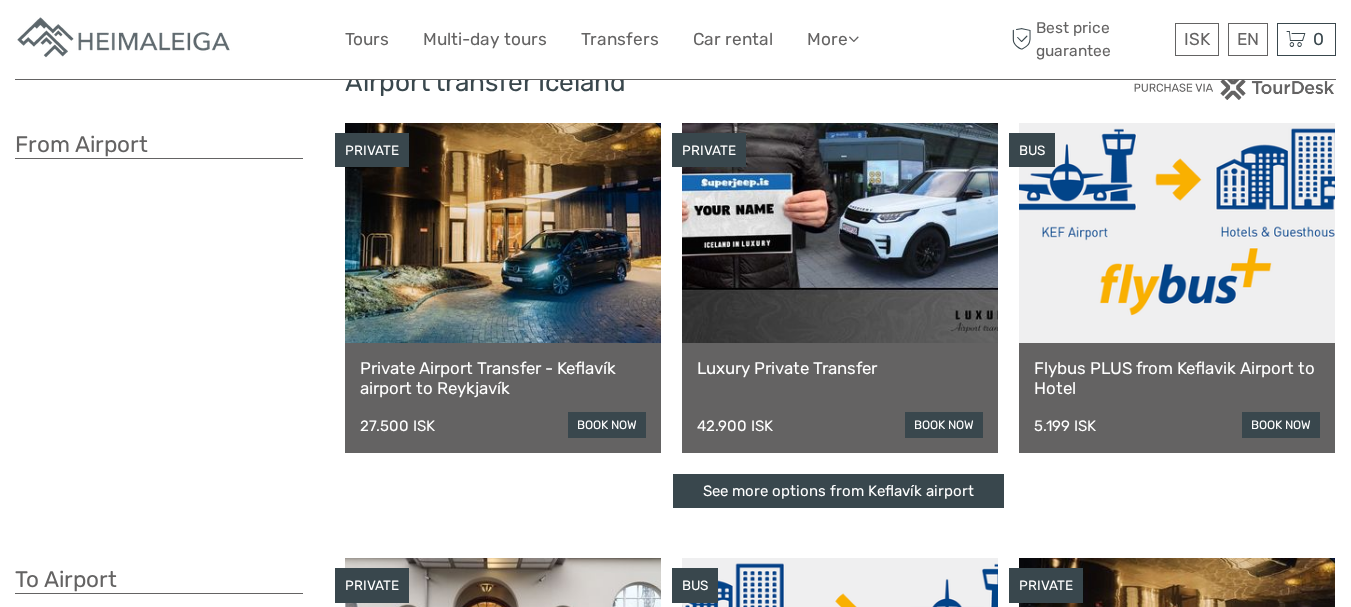 scroll, scrollTop: 70, scrollLeft: 0, axis: vertical 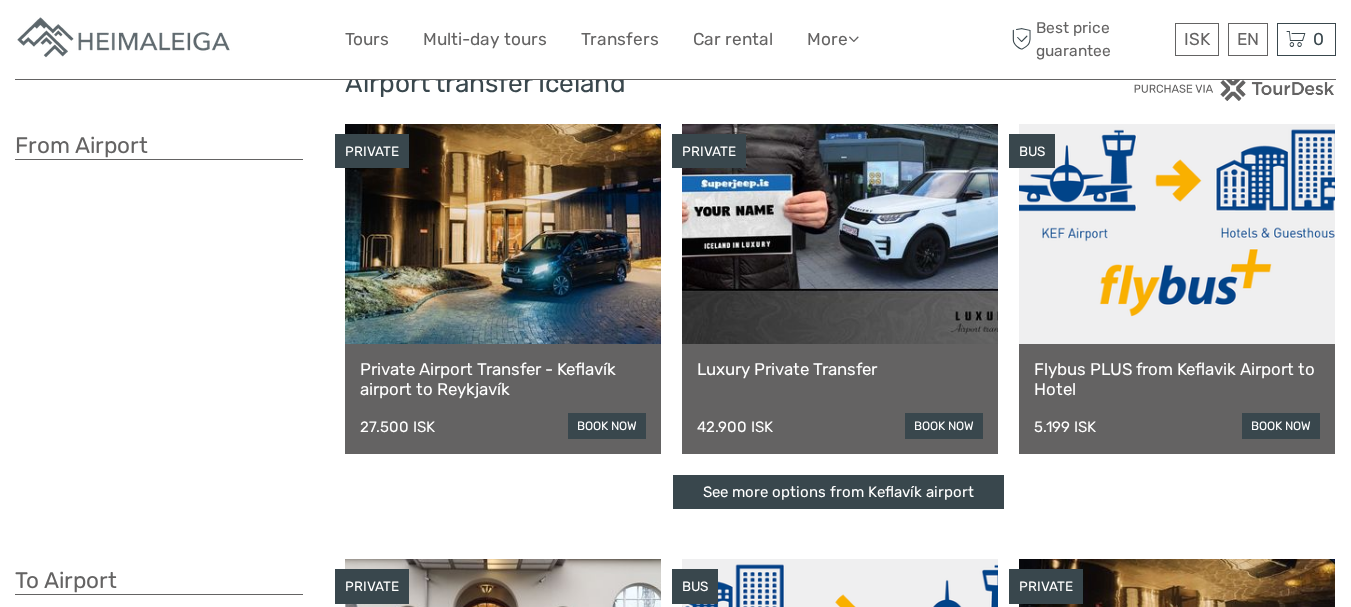 click on "See more options from Keflavík airport" at bounding box center [838, 492] 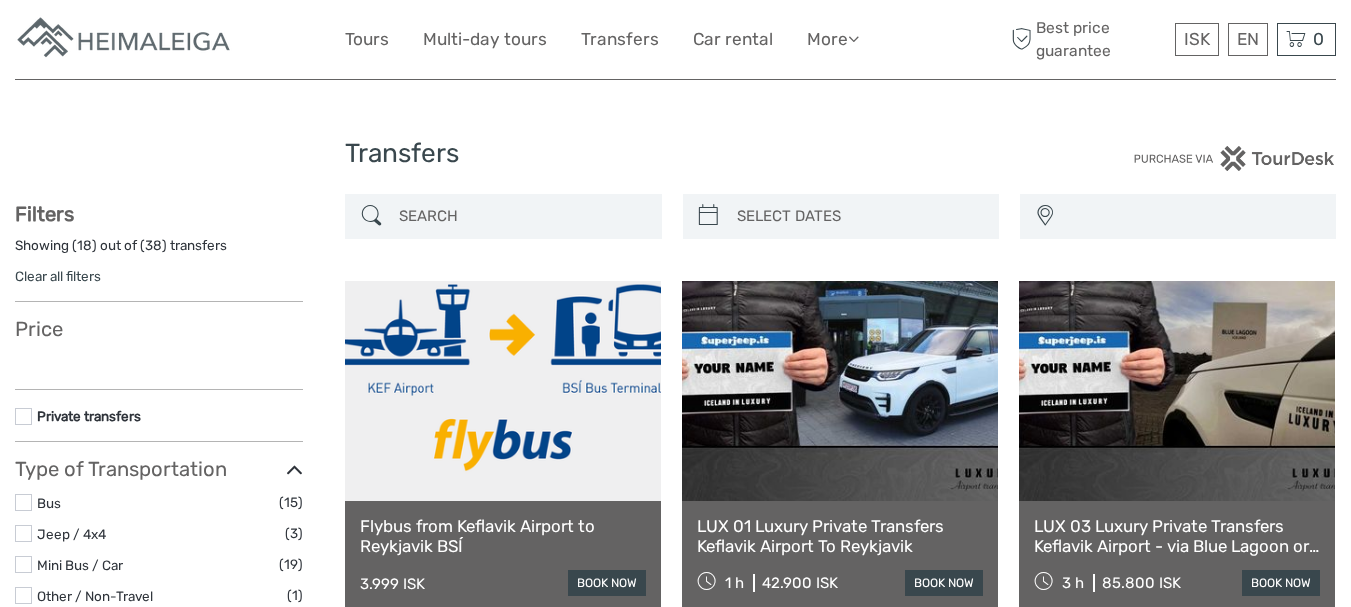 select 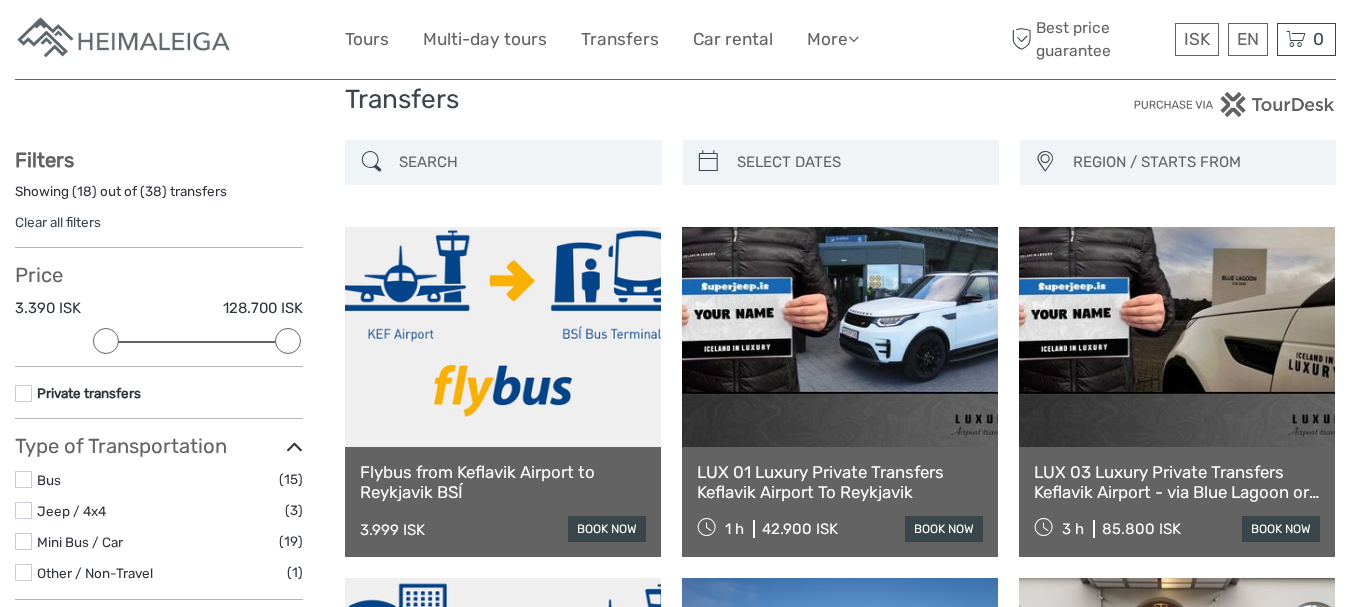 scroll, scrollTop: 200, scrollLeft: 0, axis: vertical 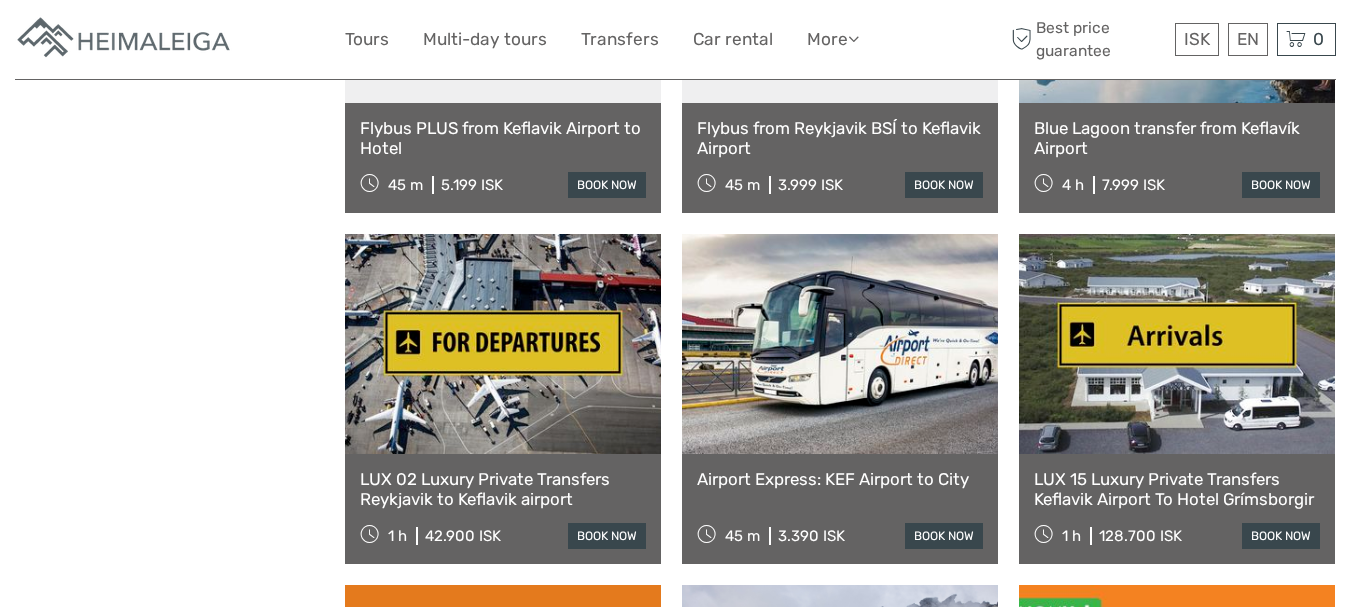 click on "book now" at bounding box center [944, 536] 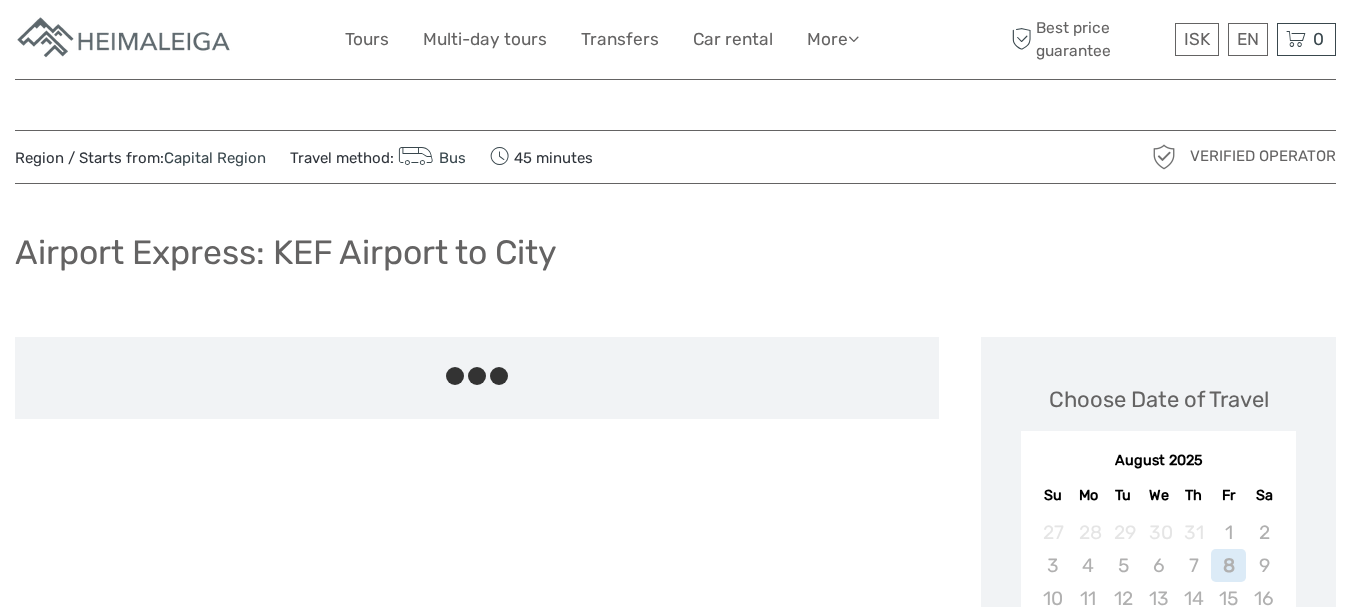 scroll, scrollTop: 0, scrollLeft: 0, axis: both 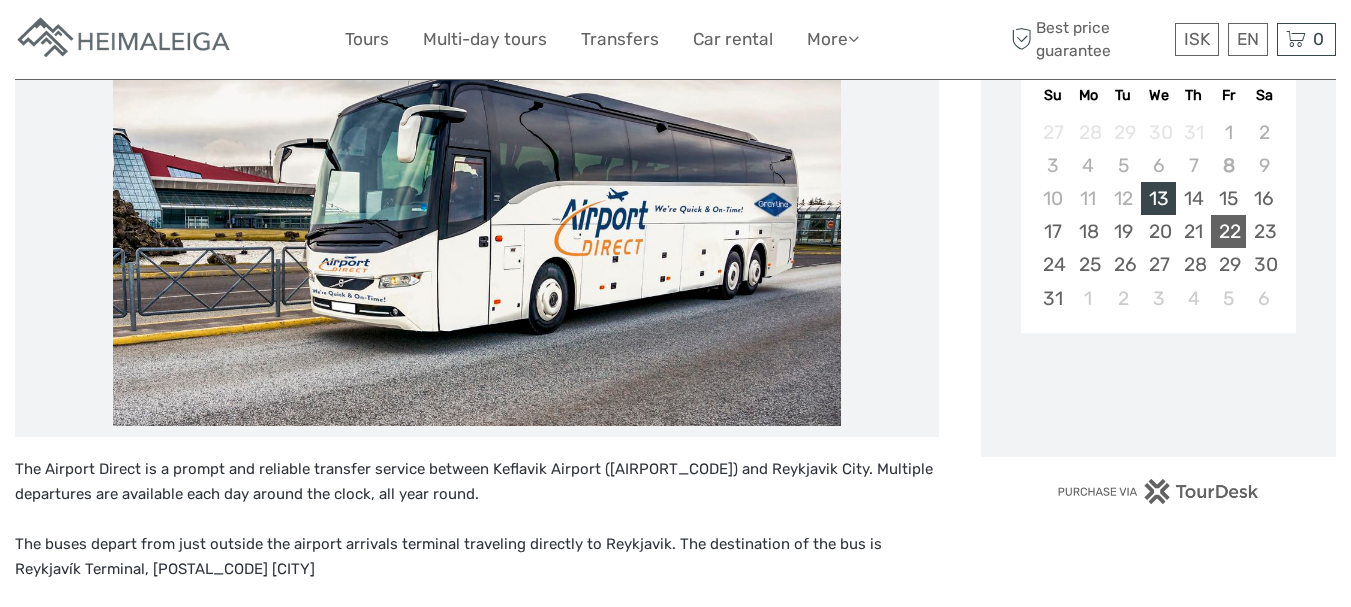 click on "22" at bounding box center [1228, 231] 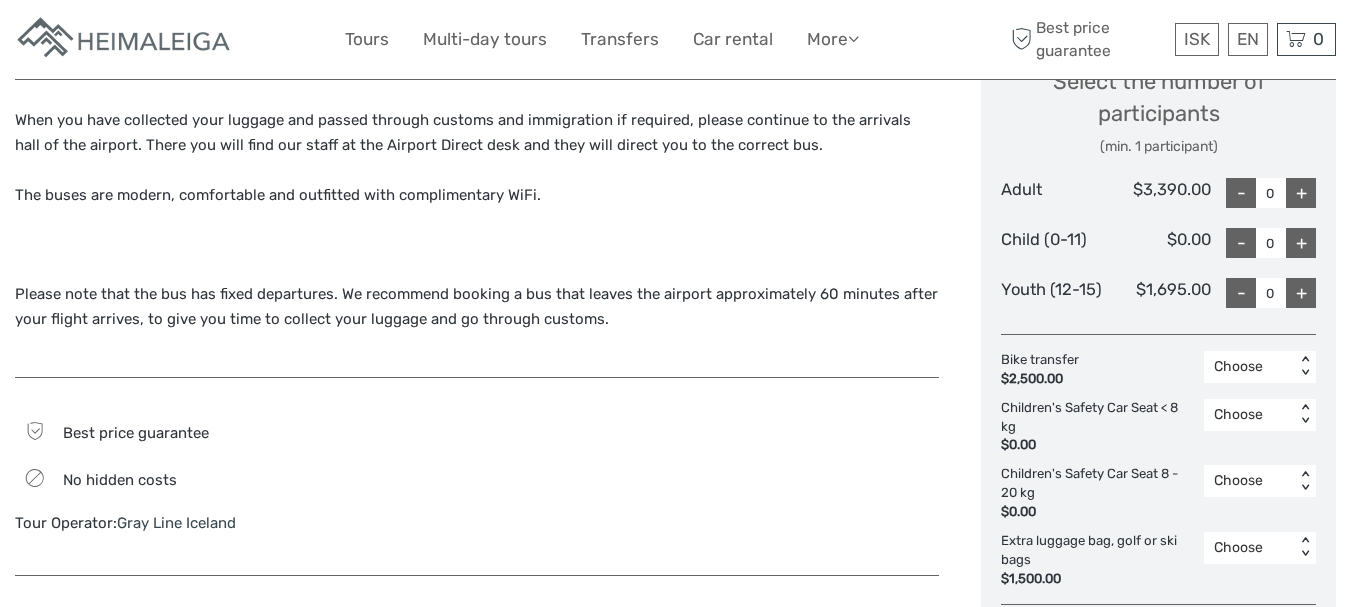 scroll, scrollTop: 900, scrollLeft: 0, axis: vertical 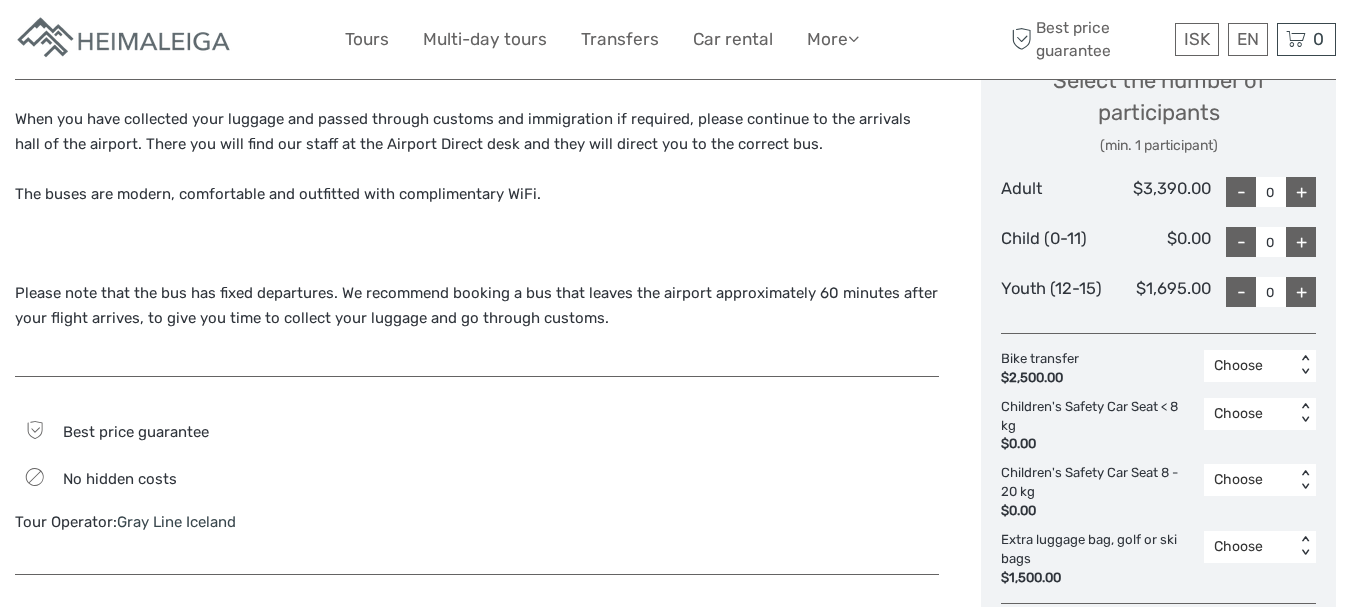 click on "+" at bounding box center [1301, 192] 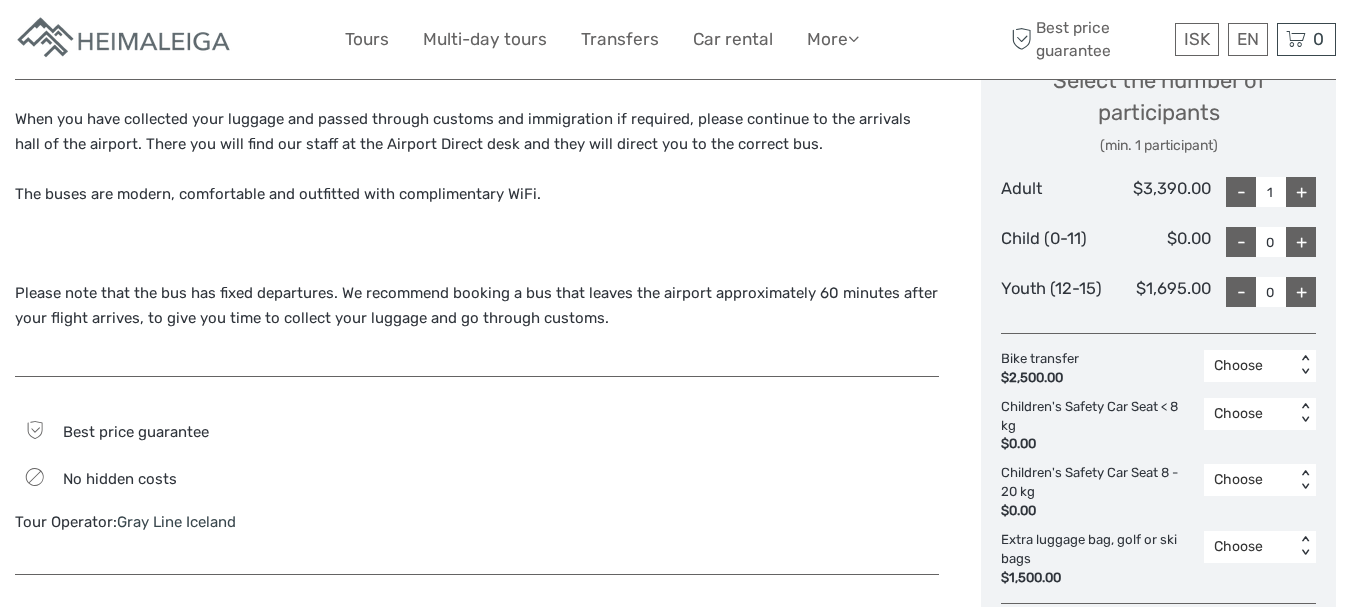 click on "+" at bounding box center (1301, 192) 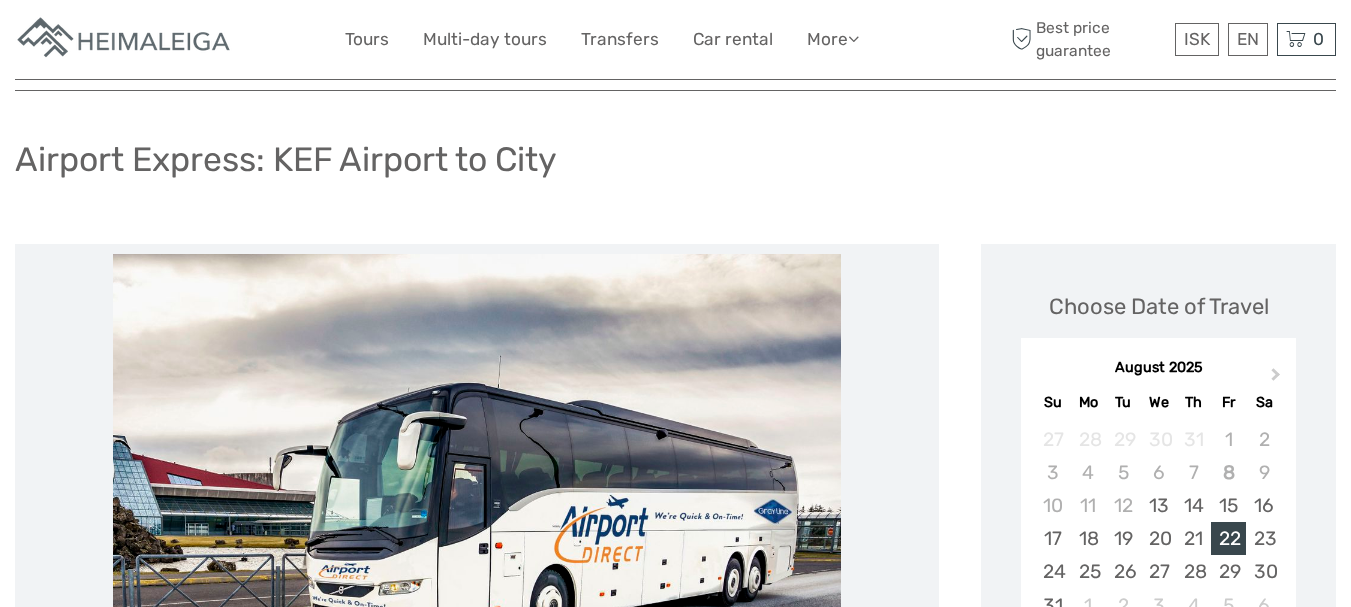 scroll, scrollTop: 0, scrollLeft: 0, axis: both 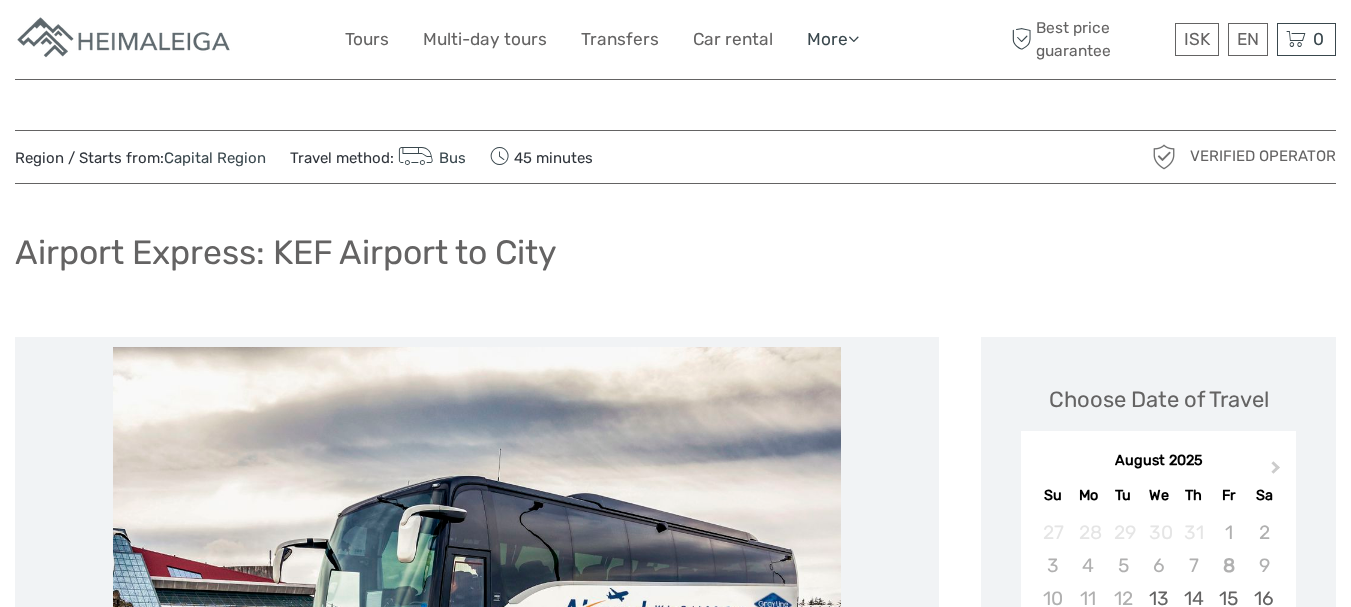 click on "More" at bounding box center [833, 39] 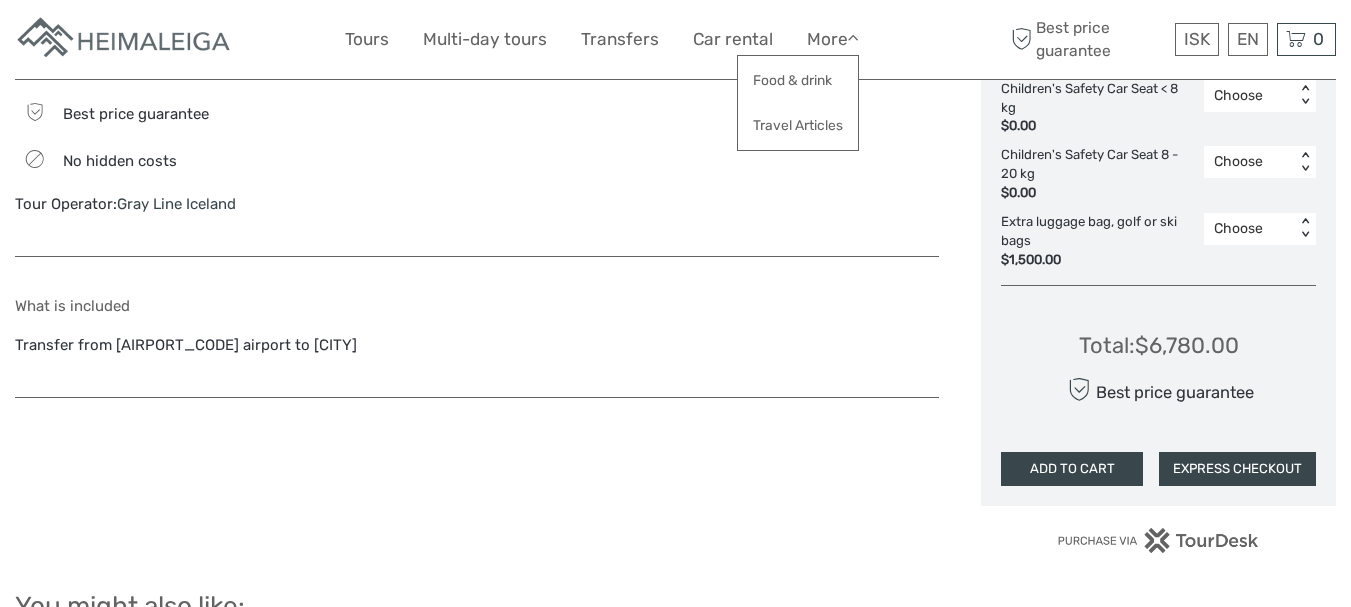 scroll, scrollTop: 1300, scrollLeft: 0, axis: vertical 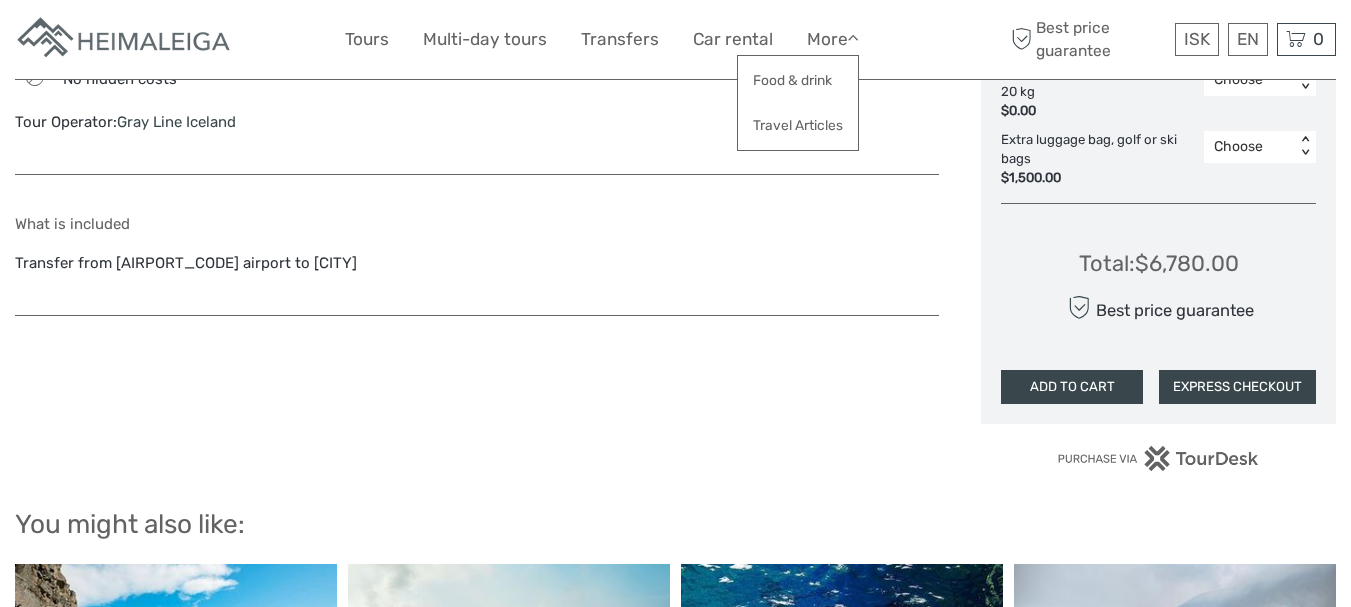 click on "ADD TO CART" at bounding box center (1072, 387) 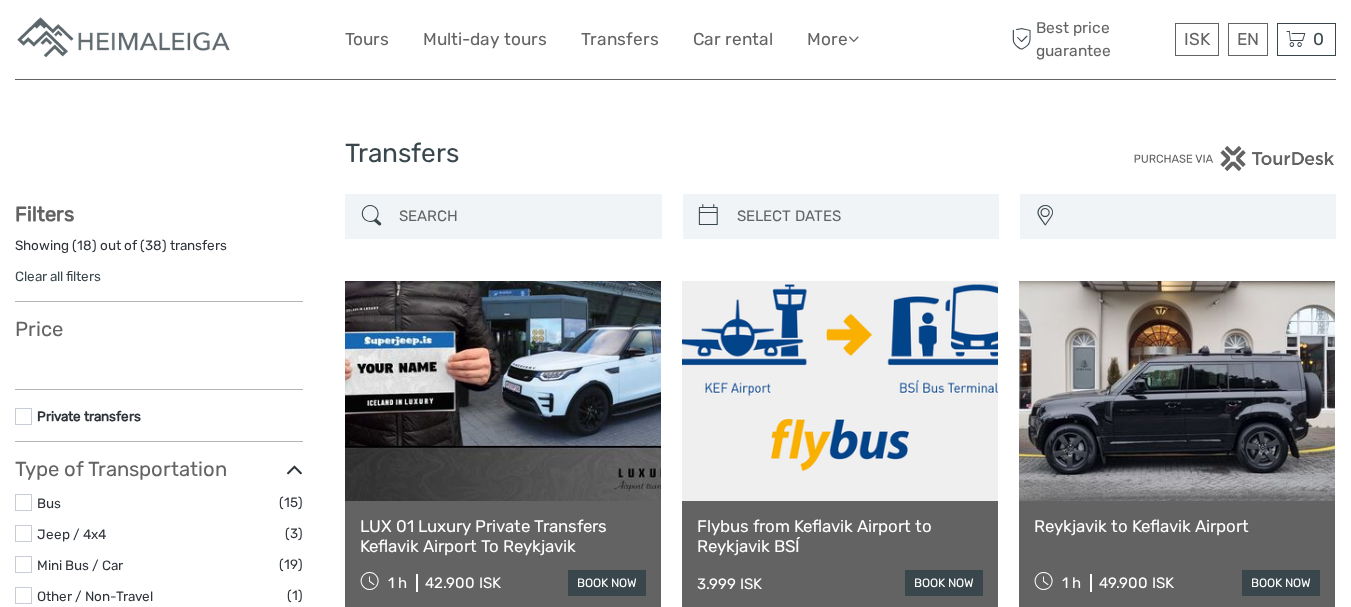 select 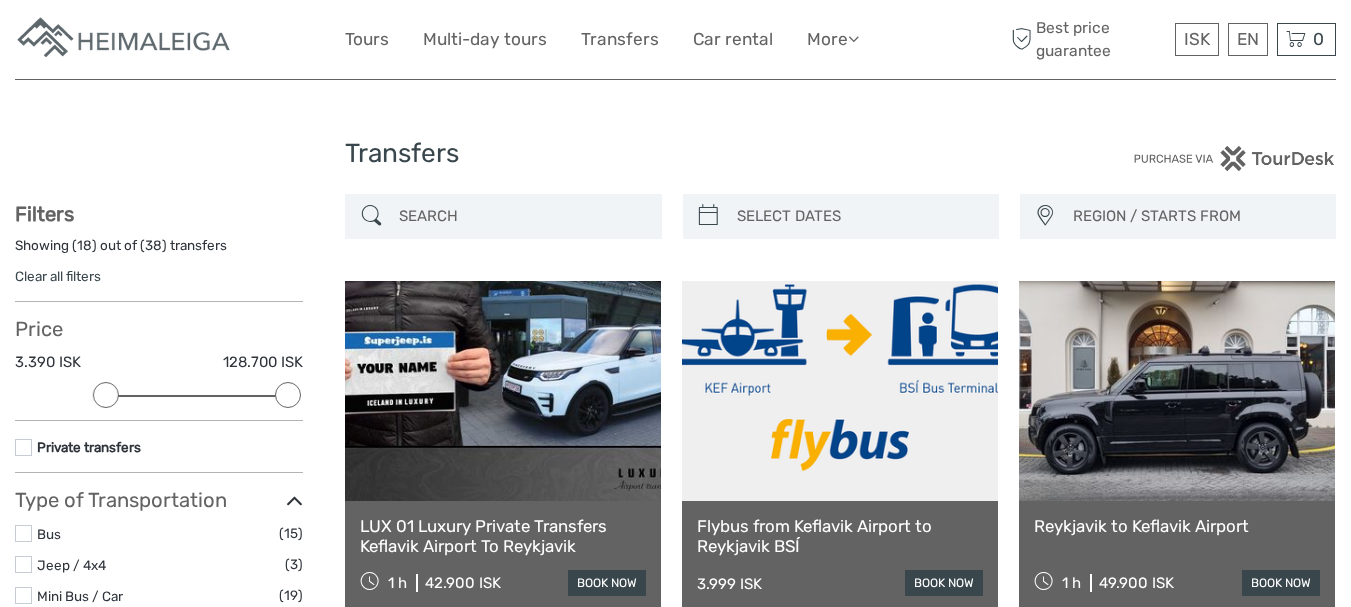 scroll, scrollTop: 0, scrollLeft: 0, axis: both 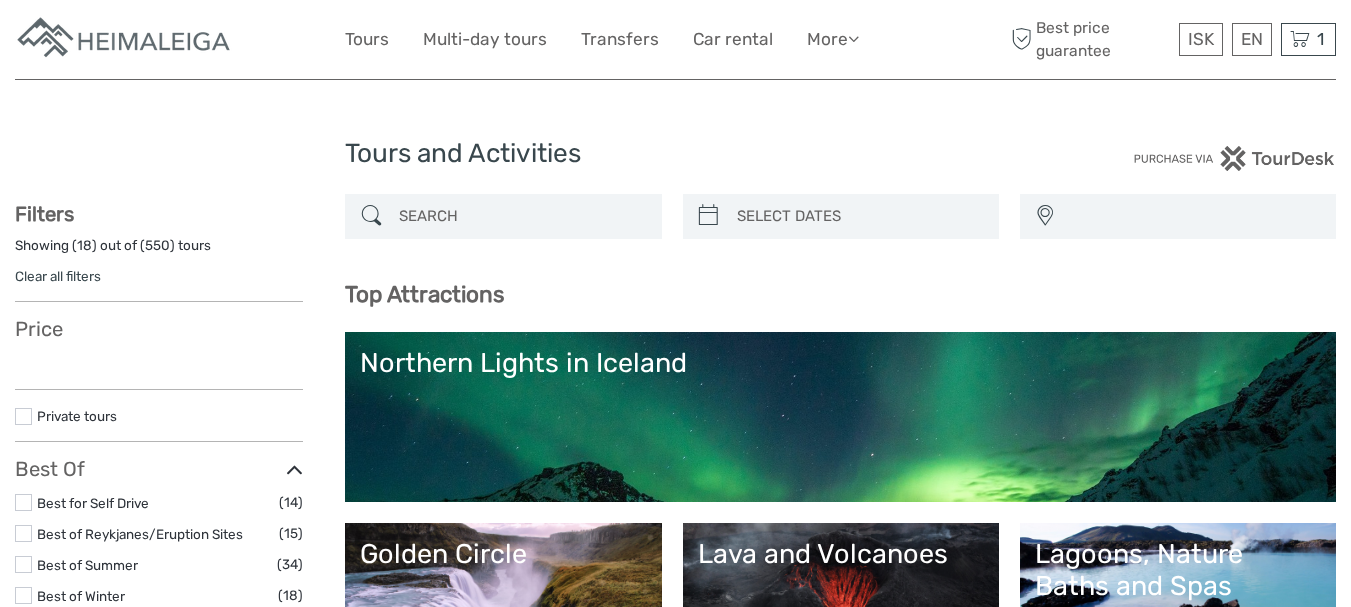 select 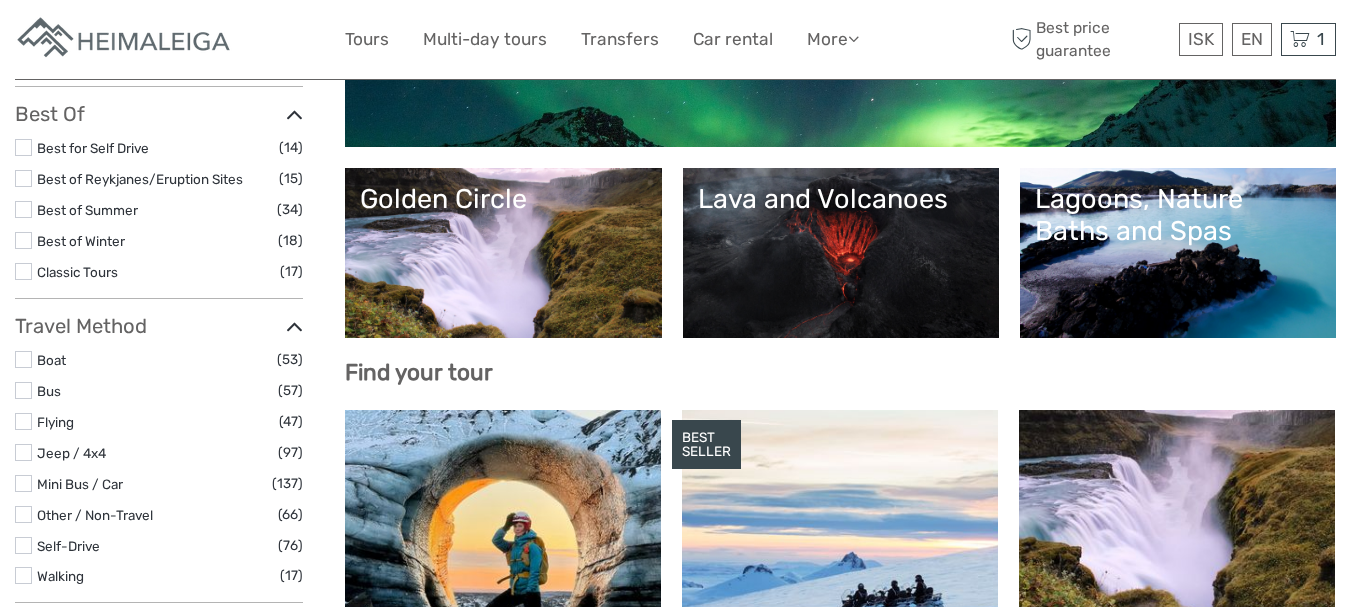scroll, scrollTop: 400, scrollLeft: 0, axis: vertical 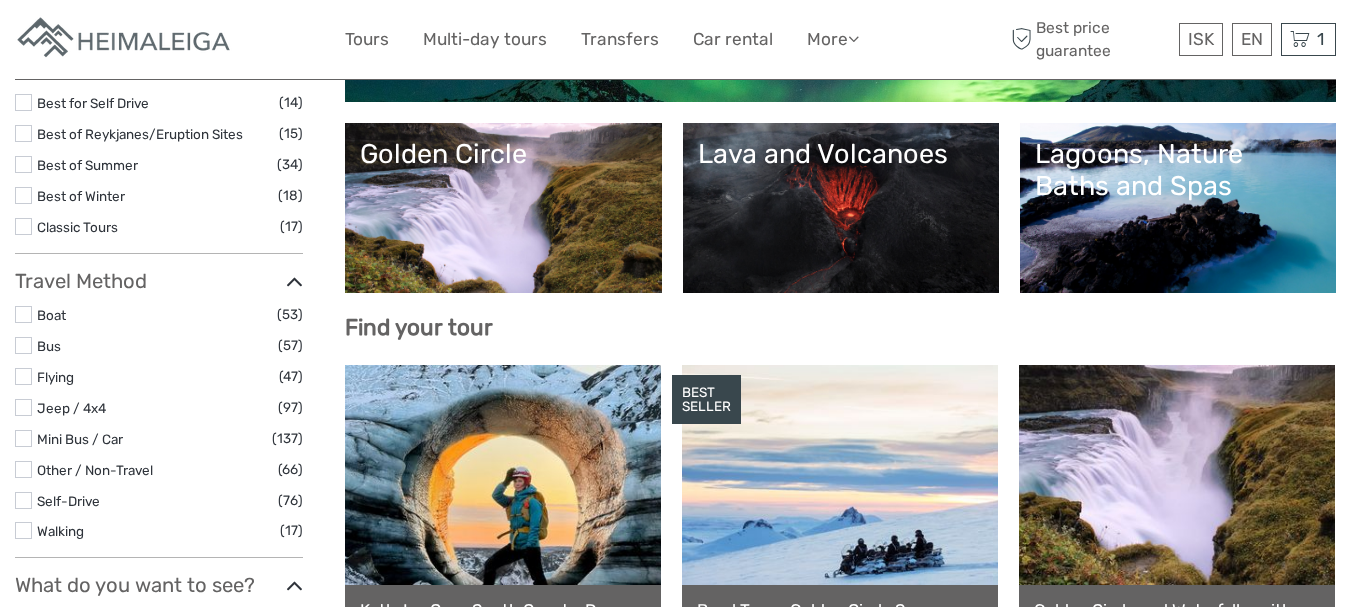 select 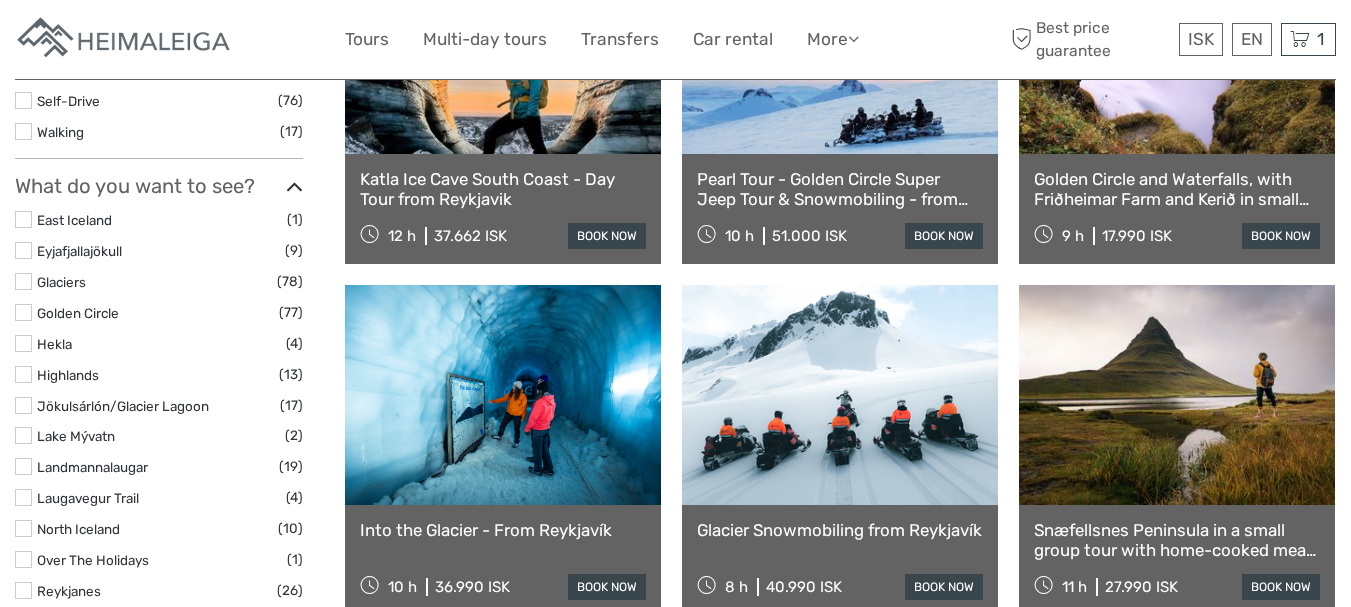 scroll, scrollTop: 262, scrollLeft: 0, axis: vertical 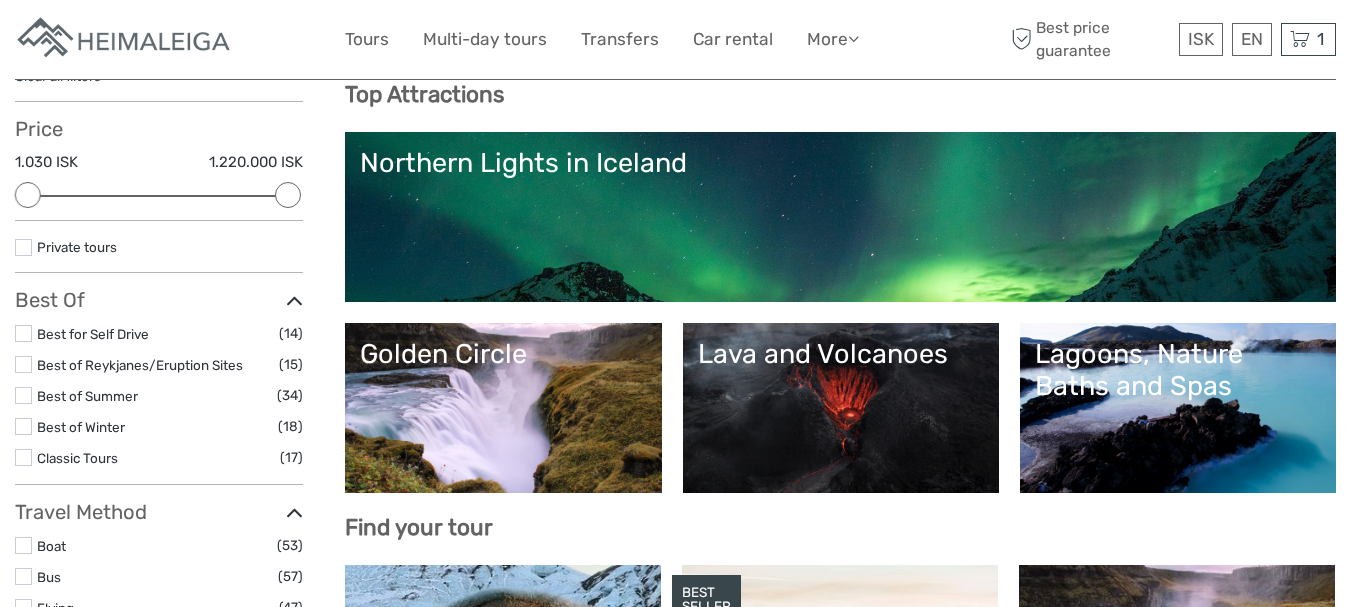 click on "Golden Circle" at bounding box center [503, 408] 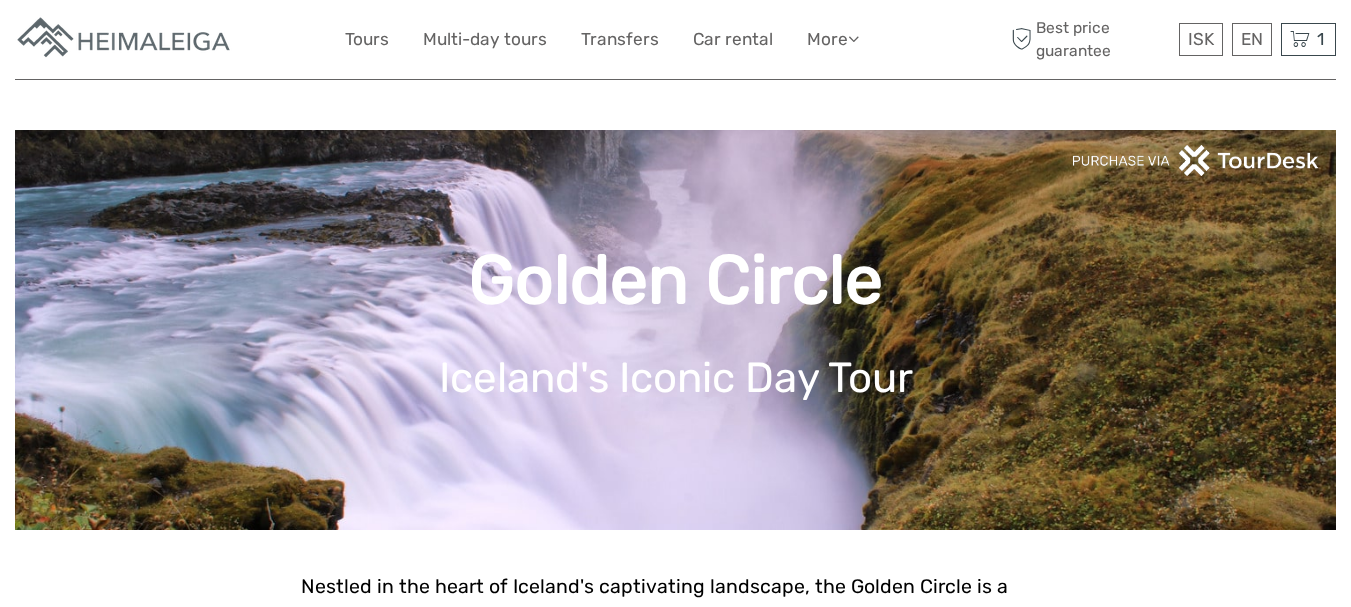 scroll, scrollTop: 300, scrollLeft: 0, axis: vertical 